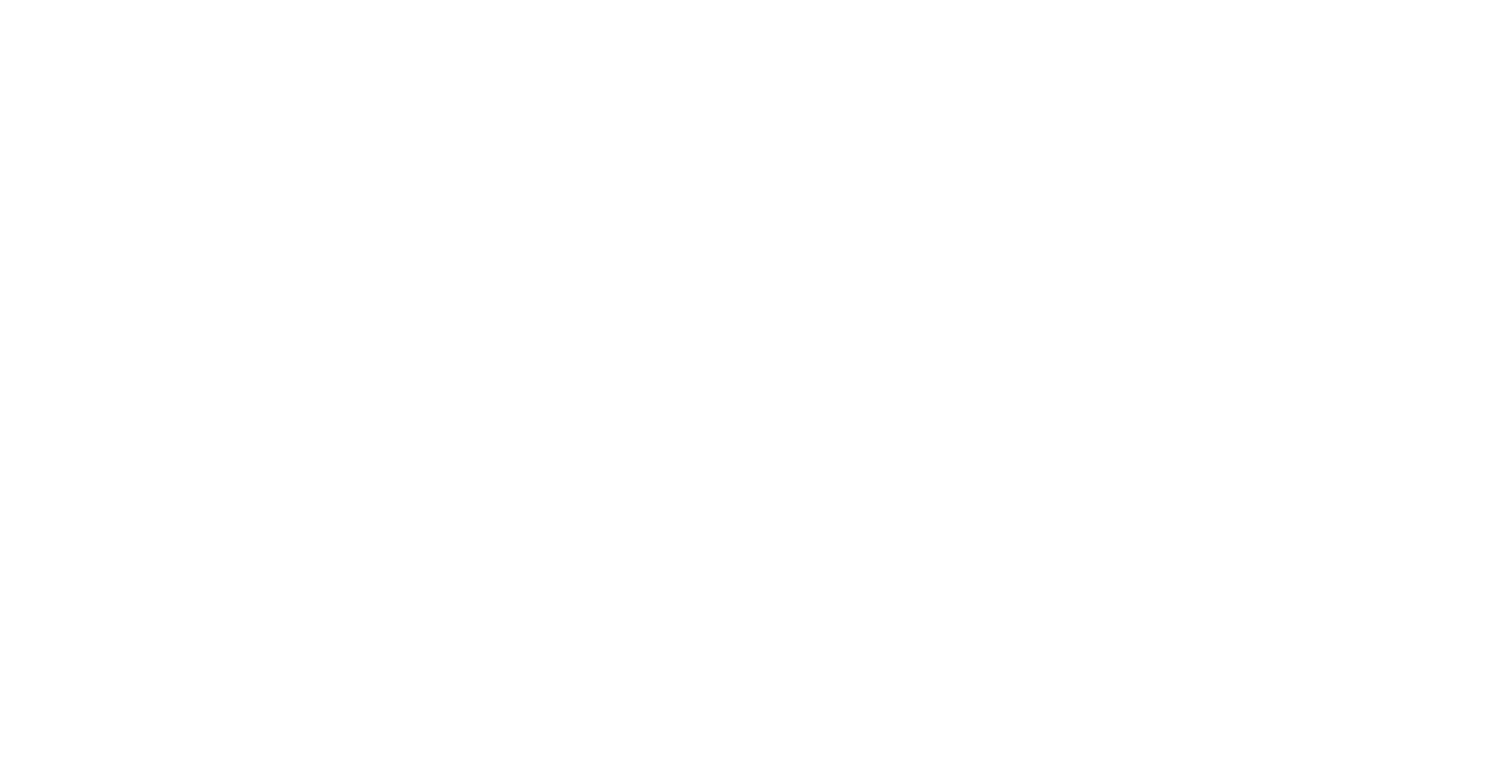 scroll, scrollTop: 0, scrollLeft: 0, axis: both 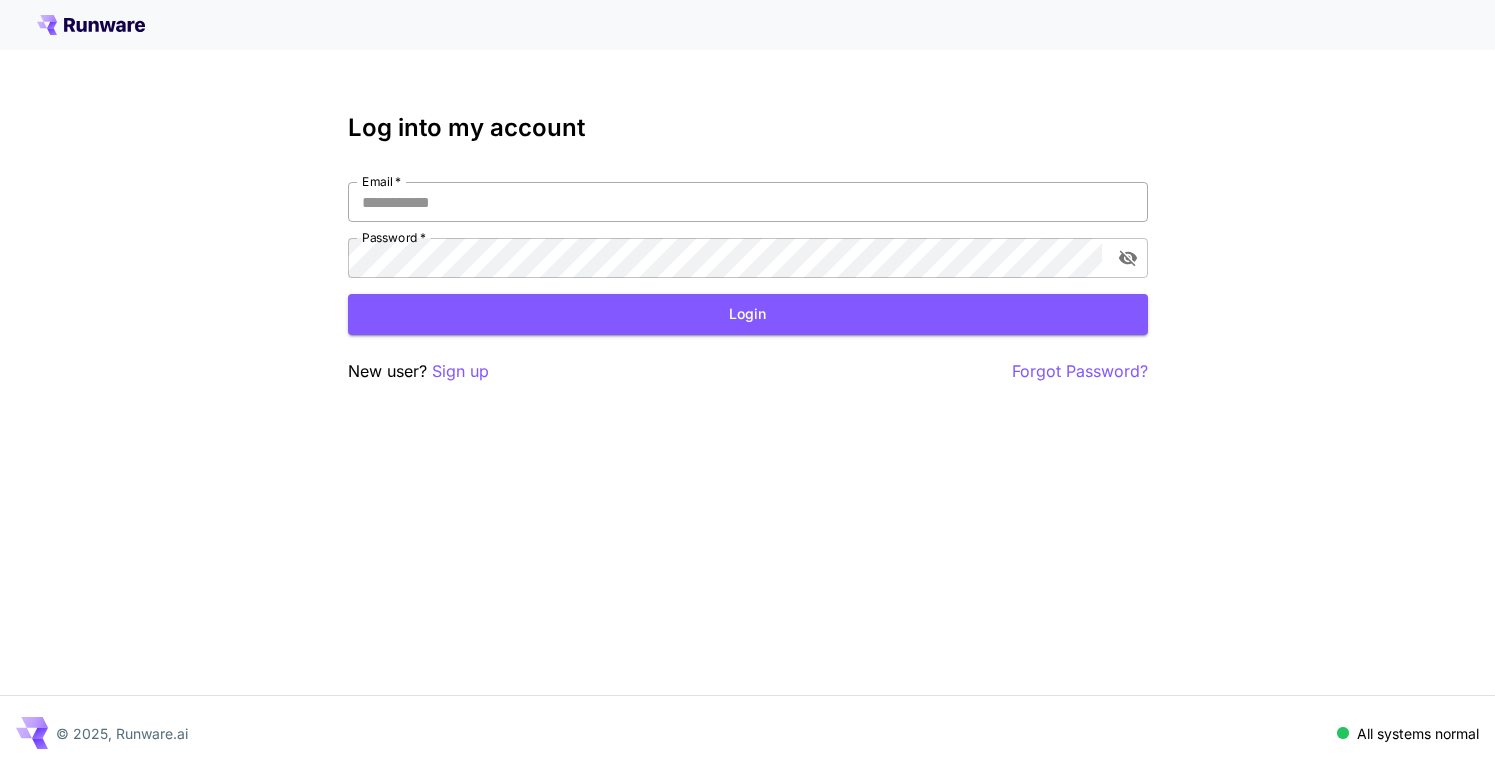 type on "**********" 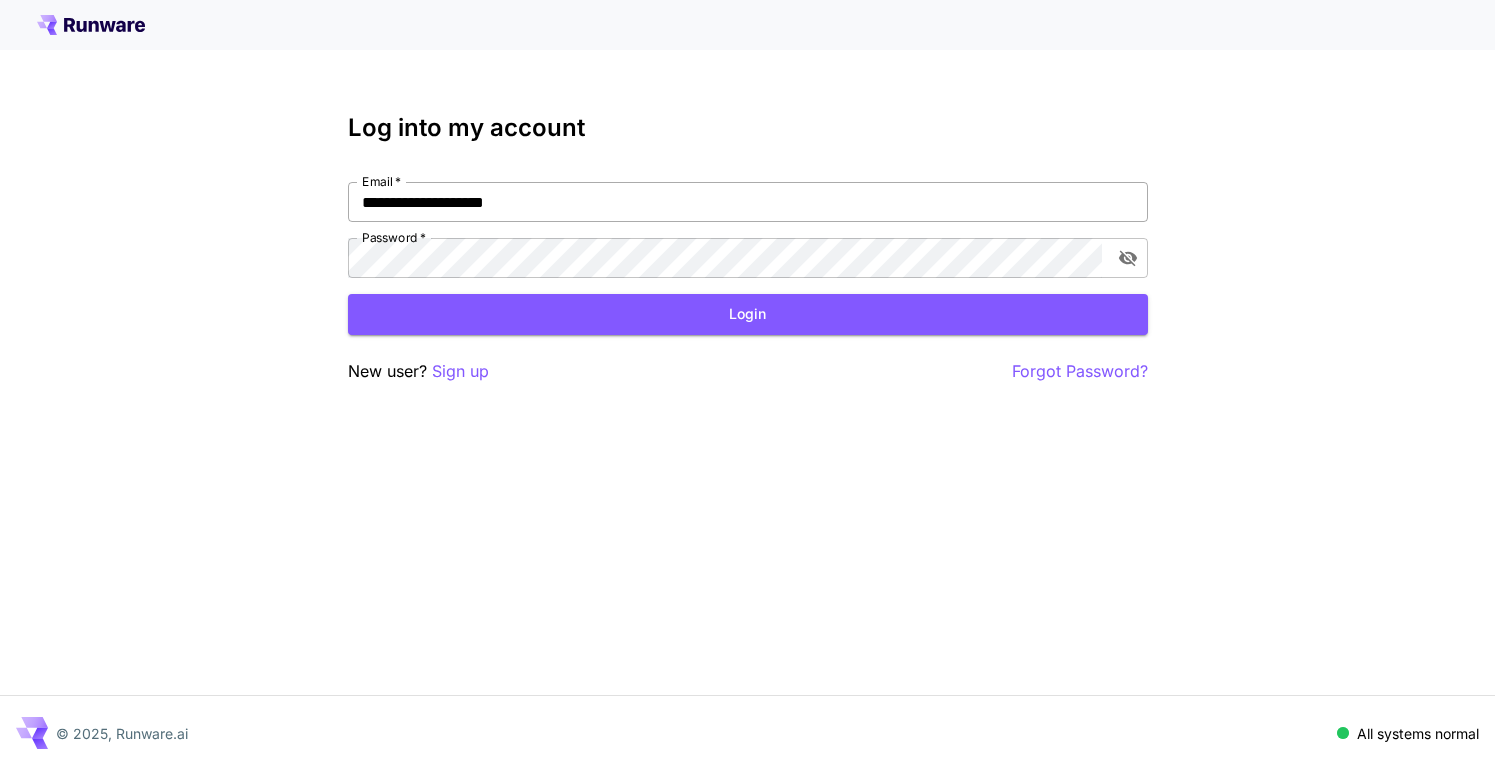 click on "**********" at bounding box center (748, 202) 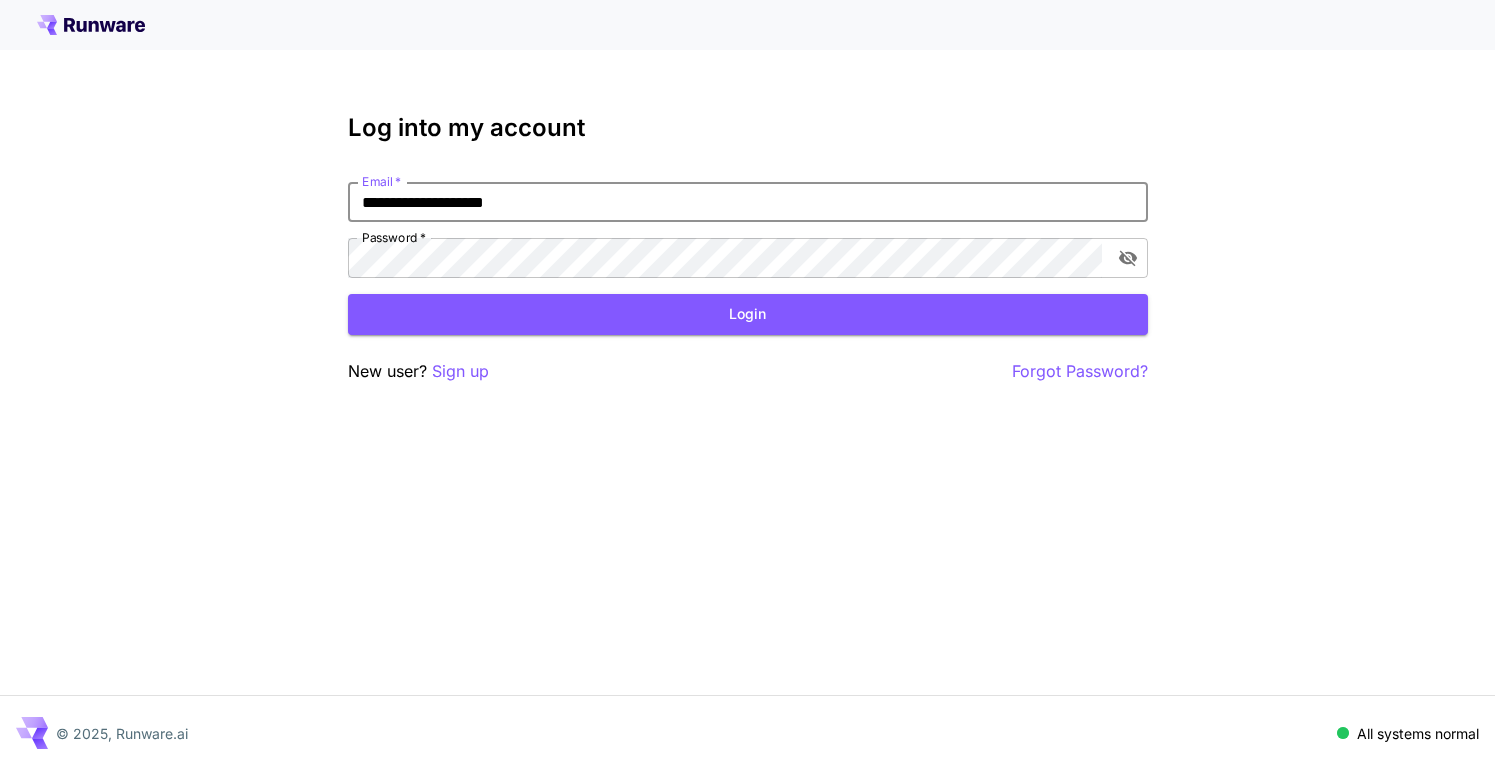 drag, startPoint x: 570, startPoint y: 206, endPoint x: 301, endPoint y: 207, distance: 269.00186 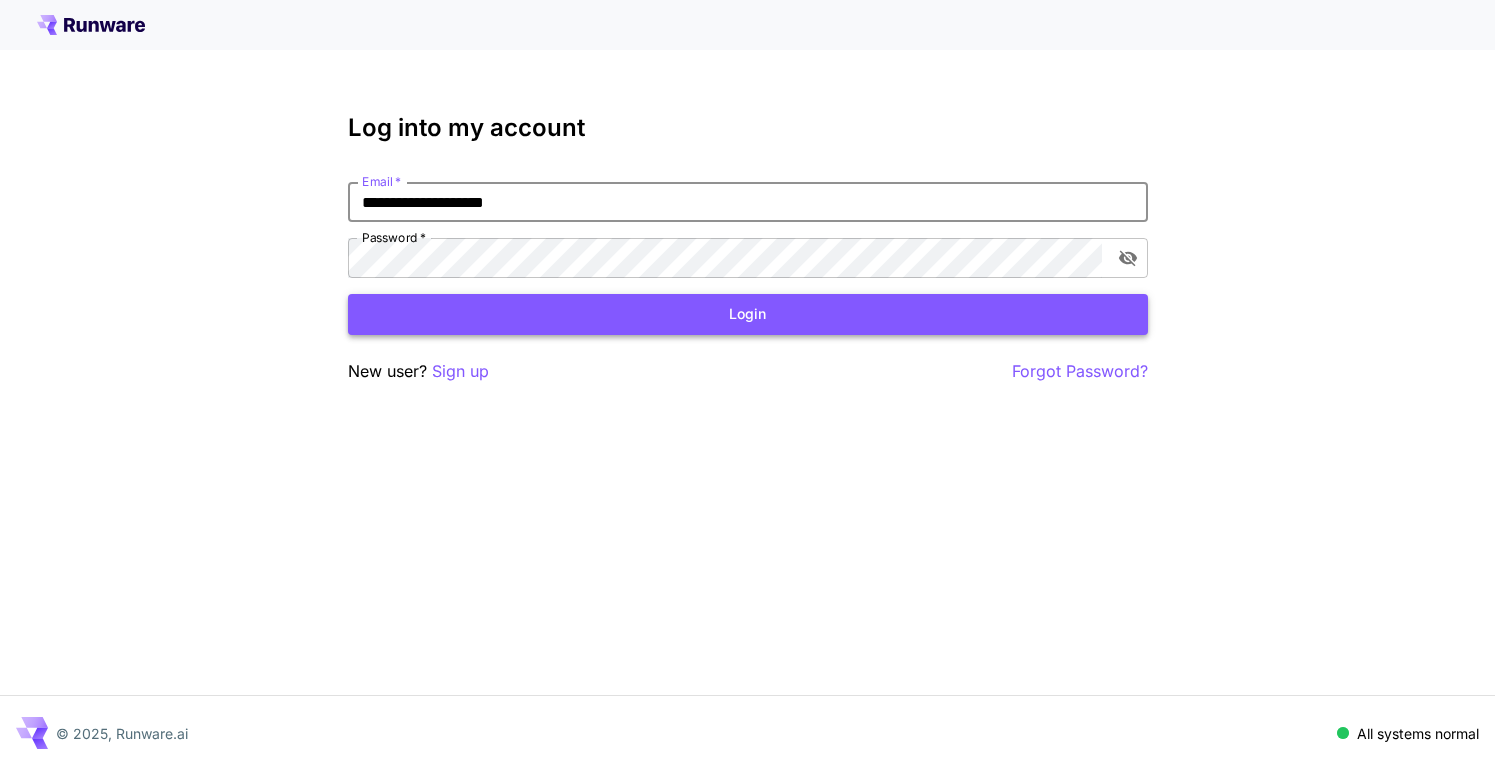 click on "Login" at bounding box center [748, 314] 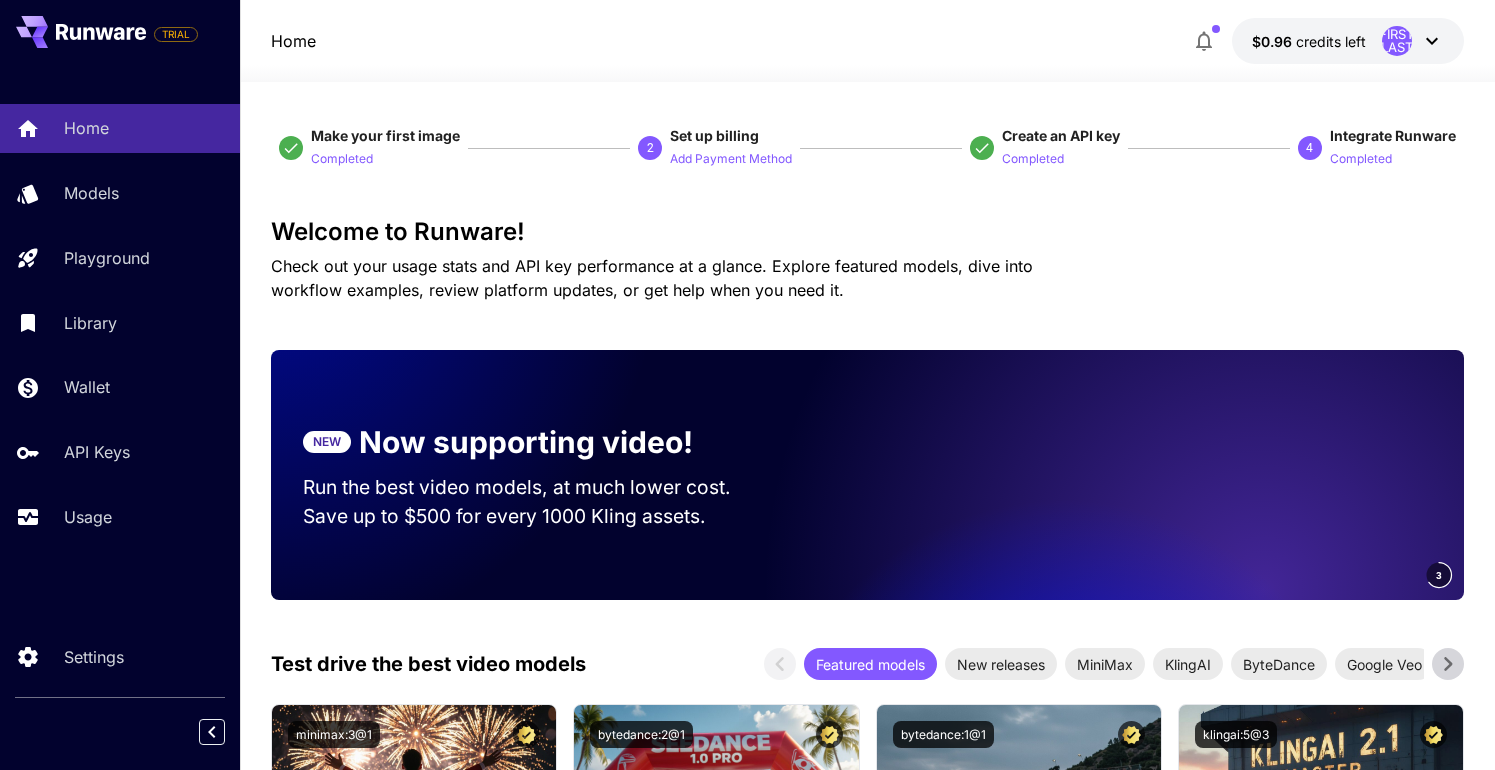 click 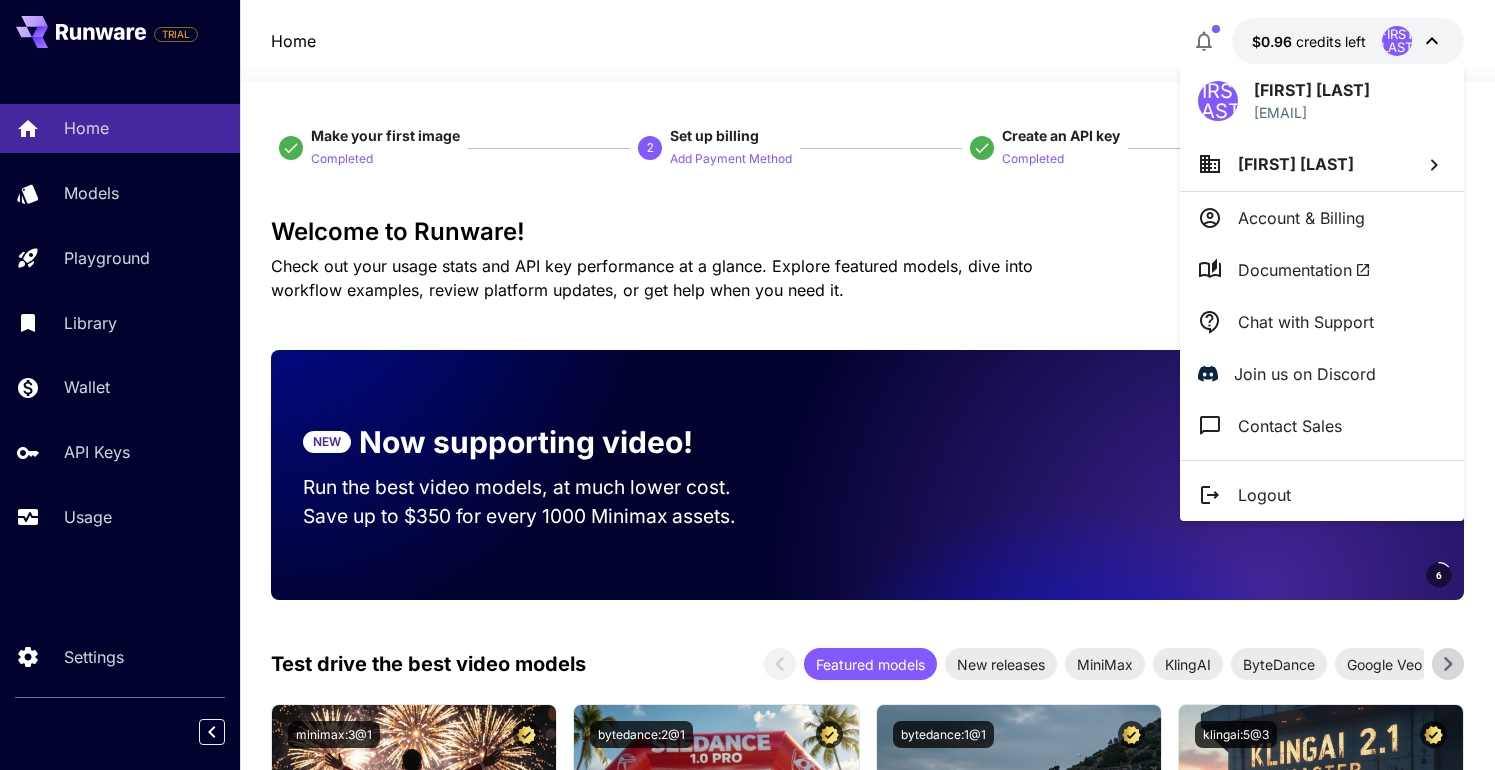 click at bounding box center (747, 385) 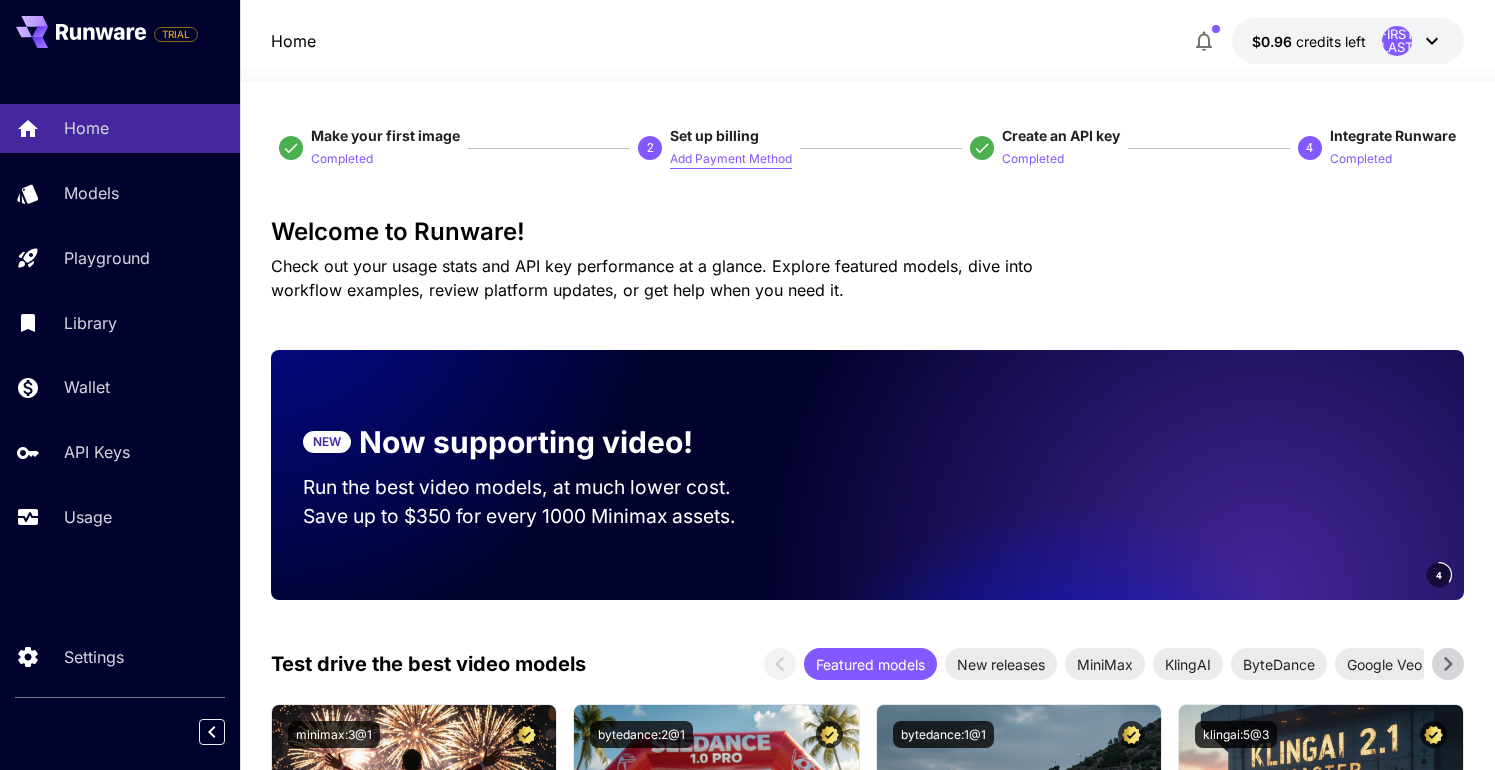 click on "Add Payment Method" at bounding box center (731, 159) 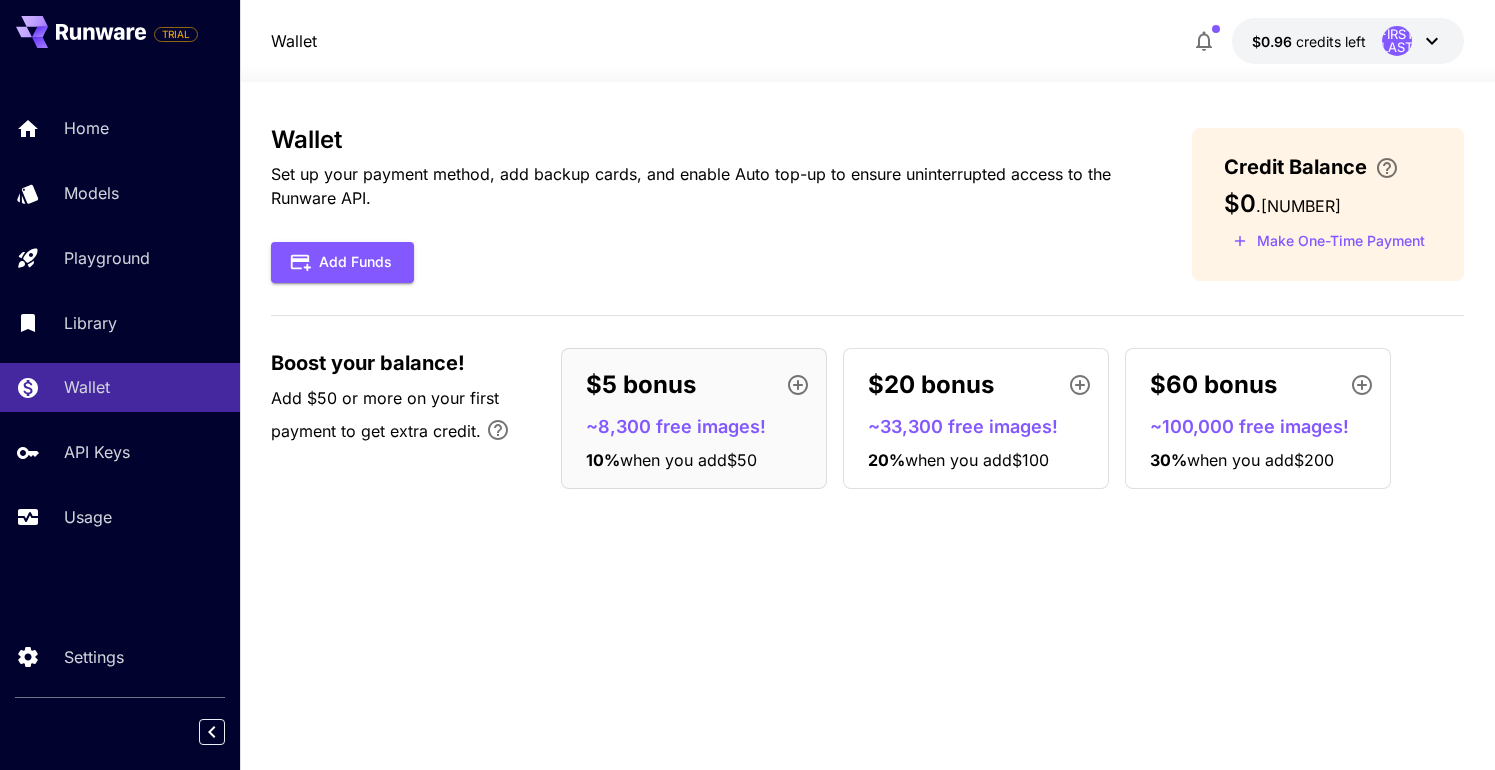 click on "Add Funds" at bounding box center [699, 262] 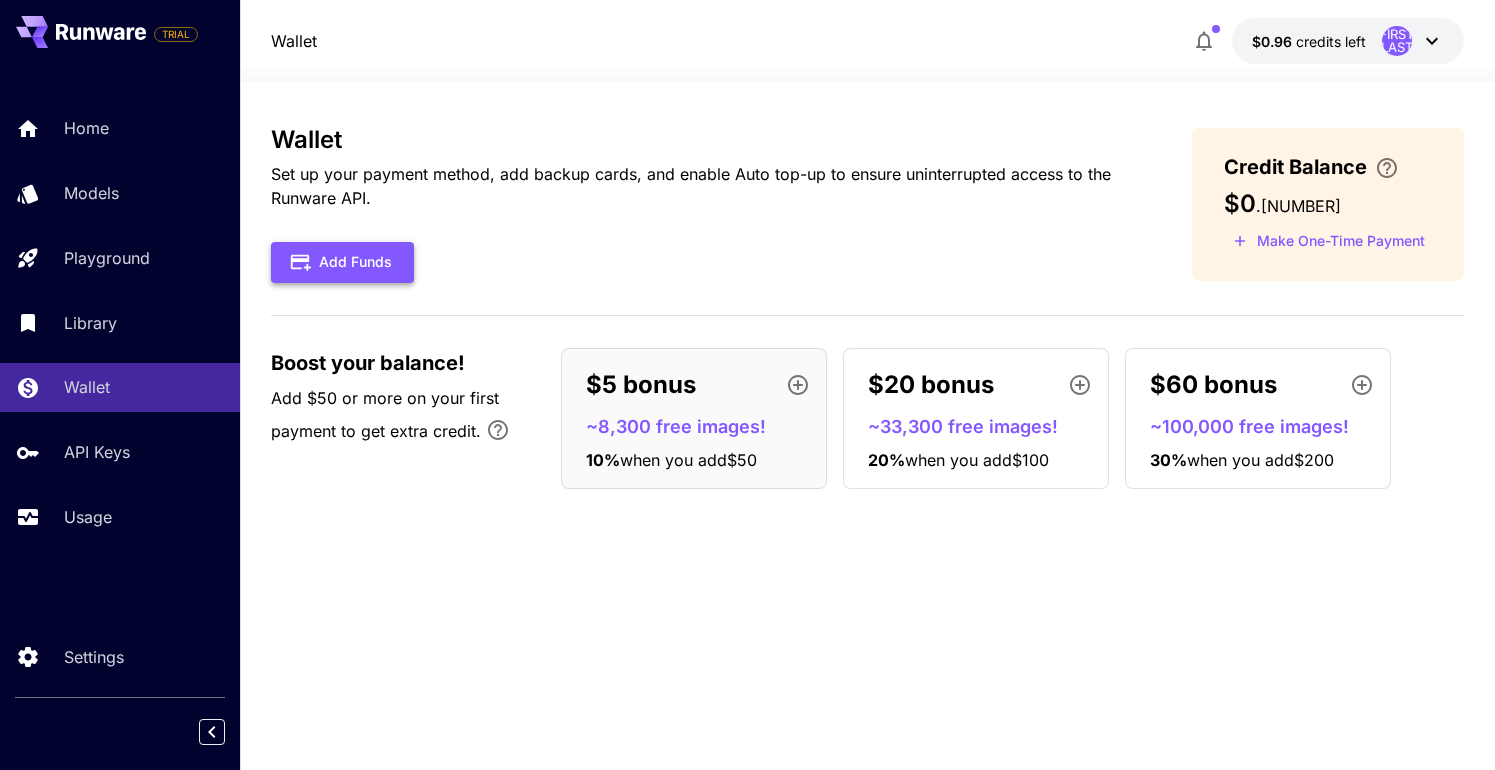 click on "Add Funds" at bounding box center (342, 262) 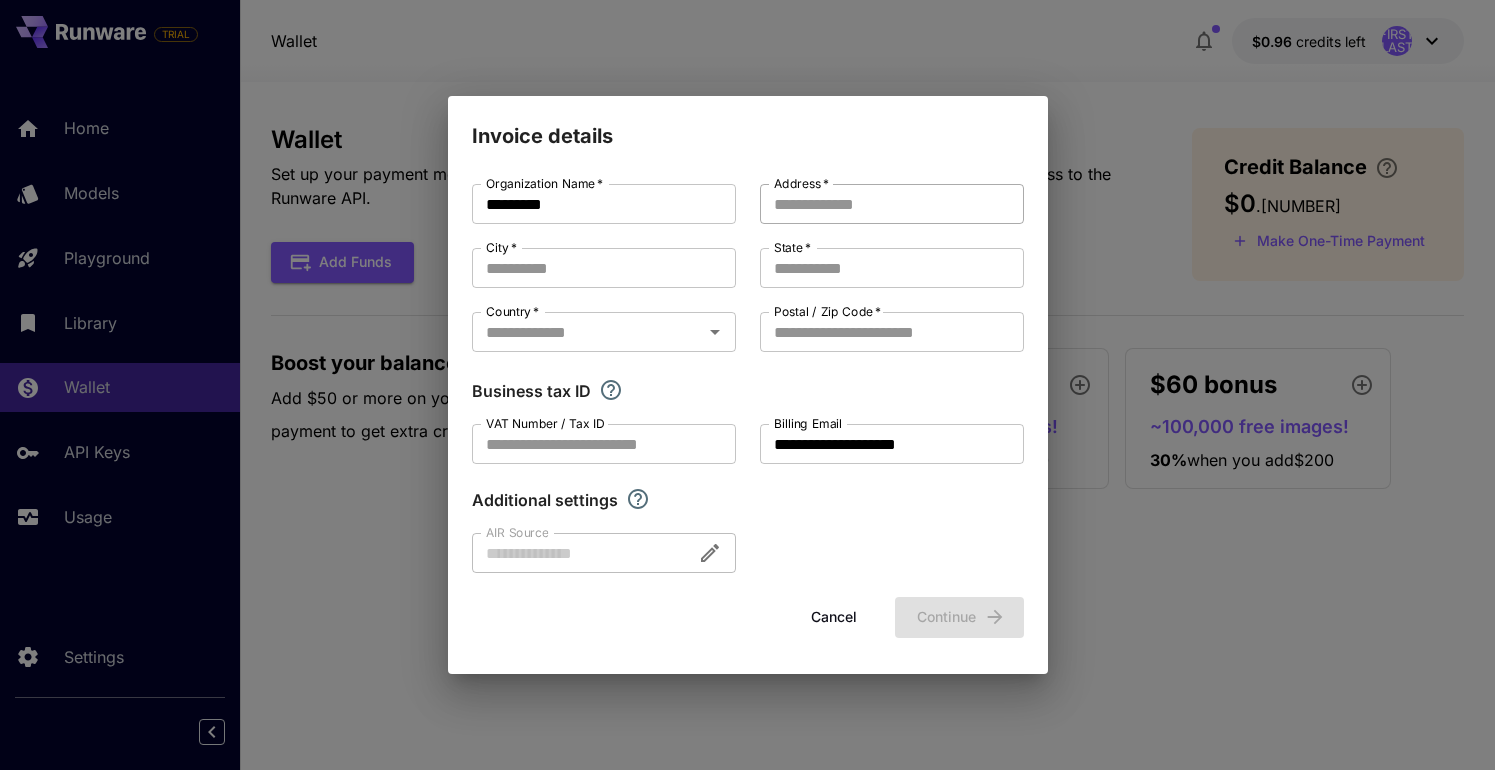 click on "Address   *" at bounding box center [892, 204] 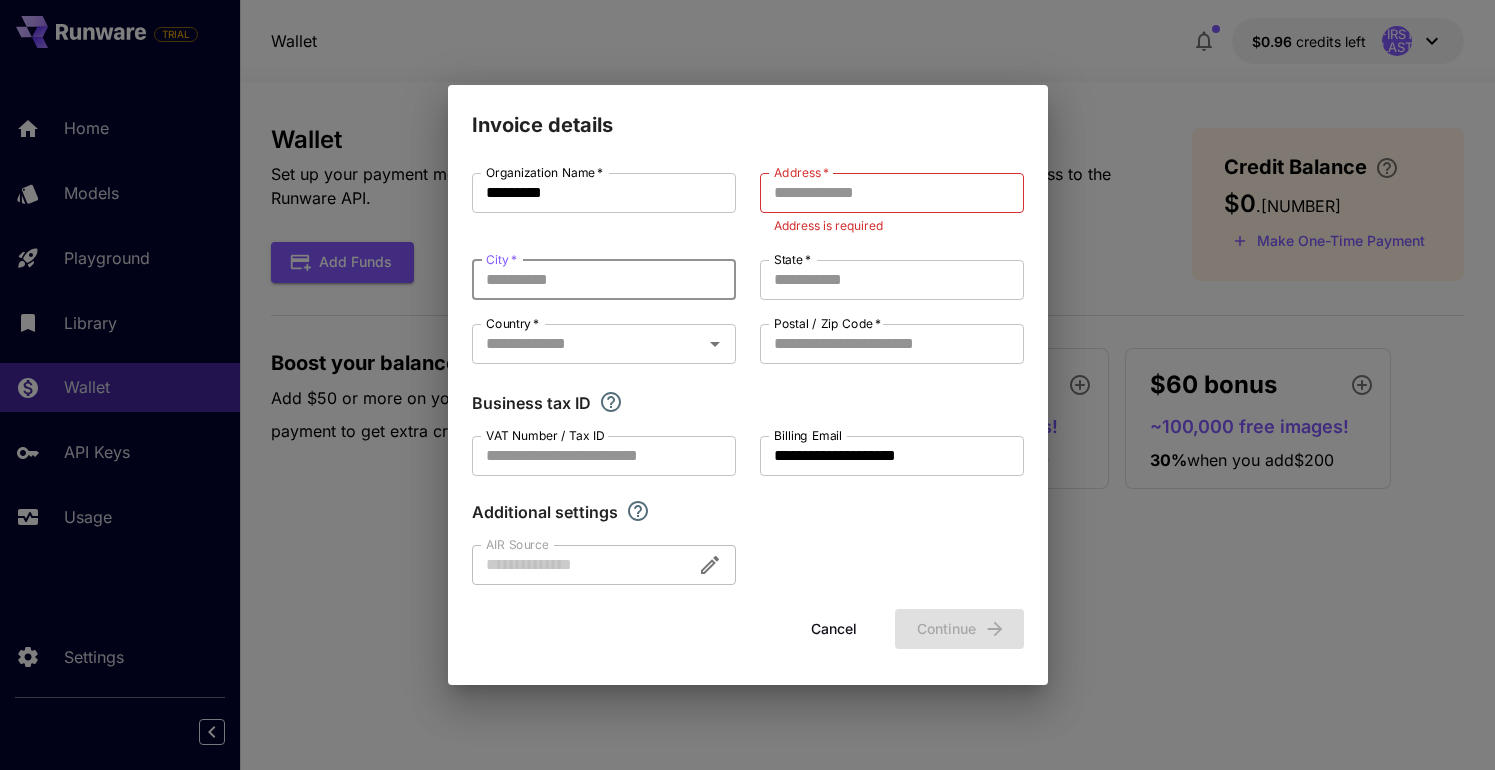 click on "City   *" at bounding box center (604, 280) 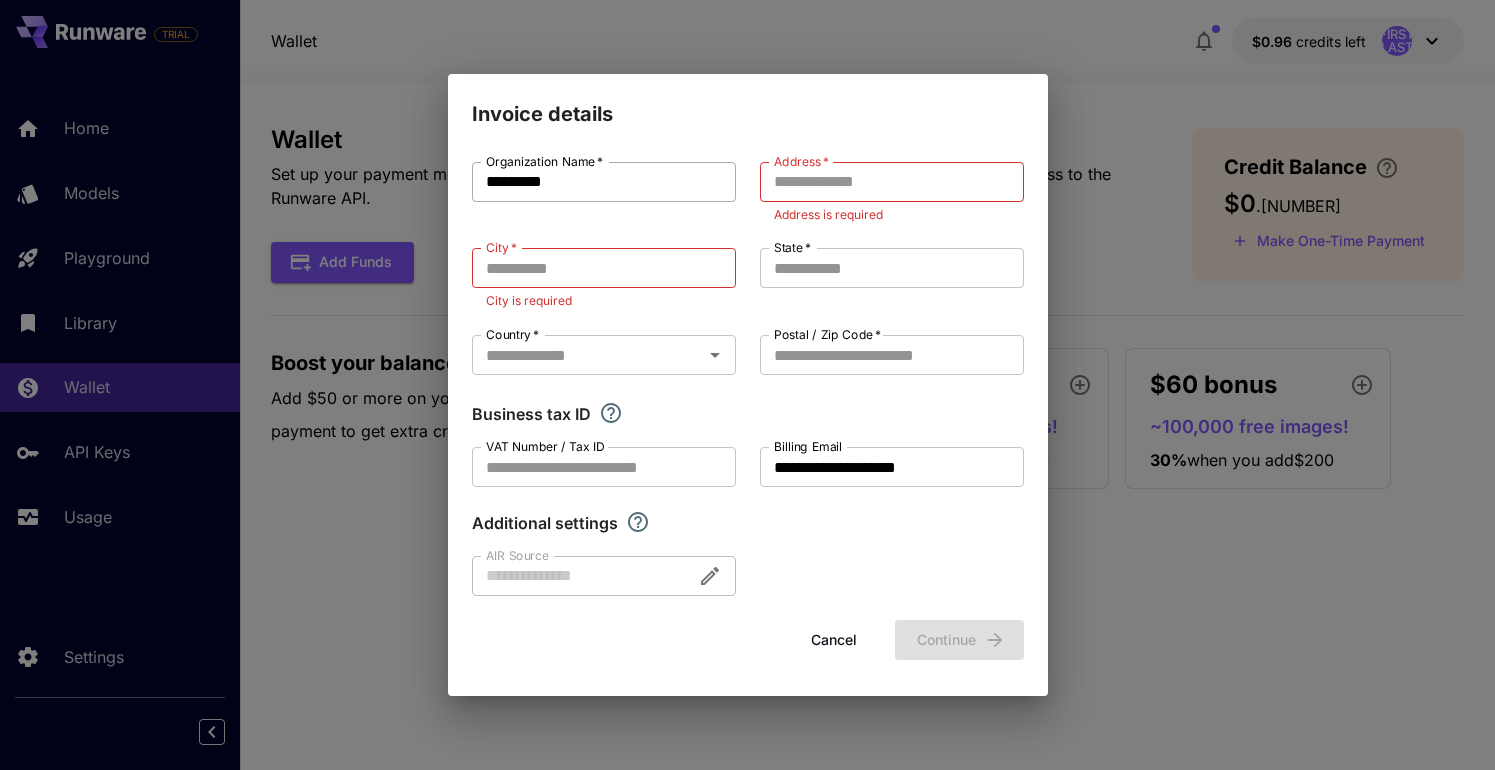 click on "*********" at bounding box center (604, 182) 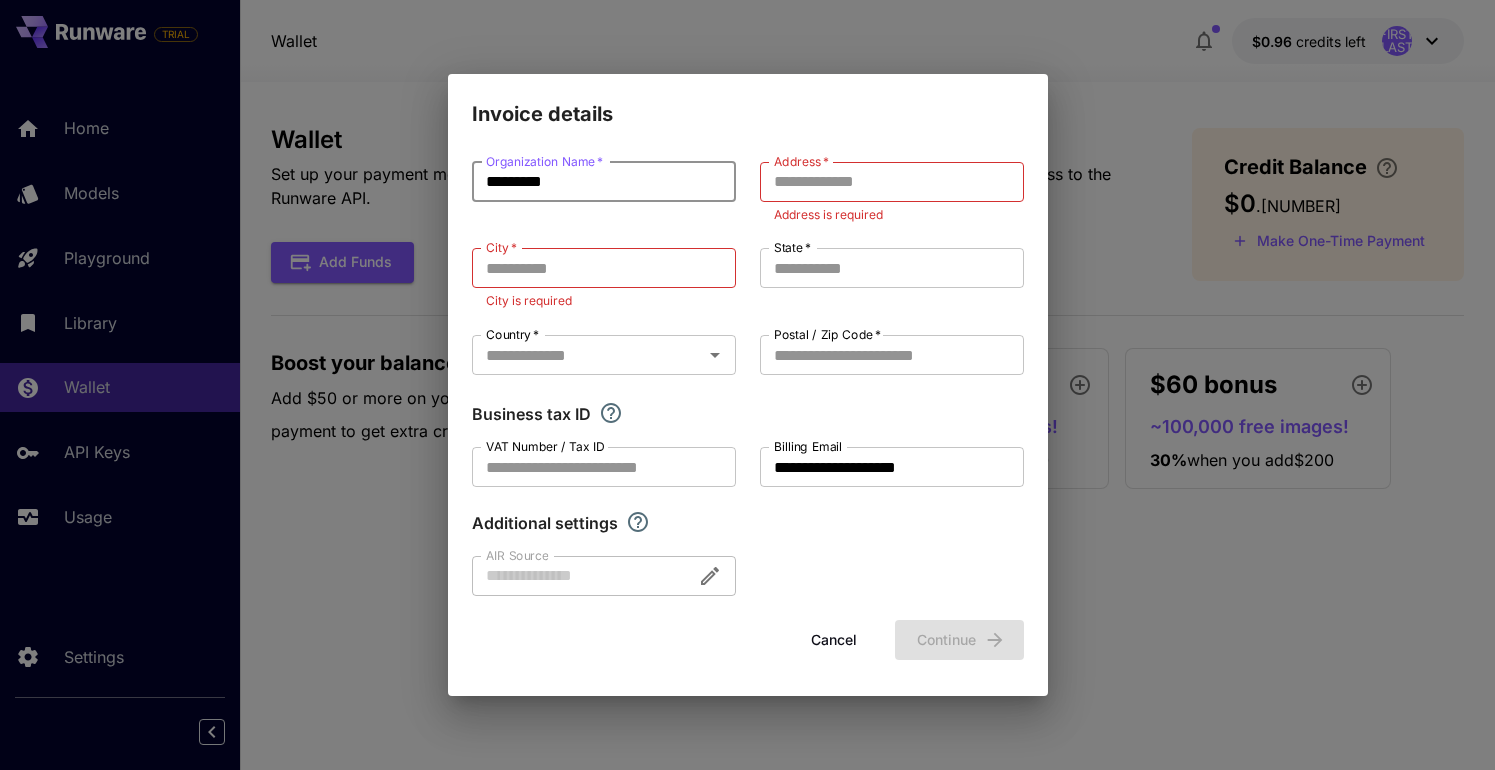 drag, startPoint x: 615, startPoint y: 173, endPoint x: 454, endPoint y: 189, distance: 161.79308 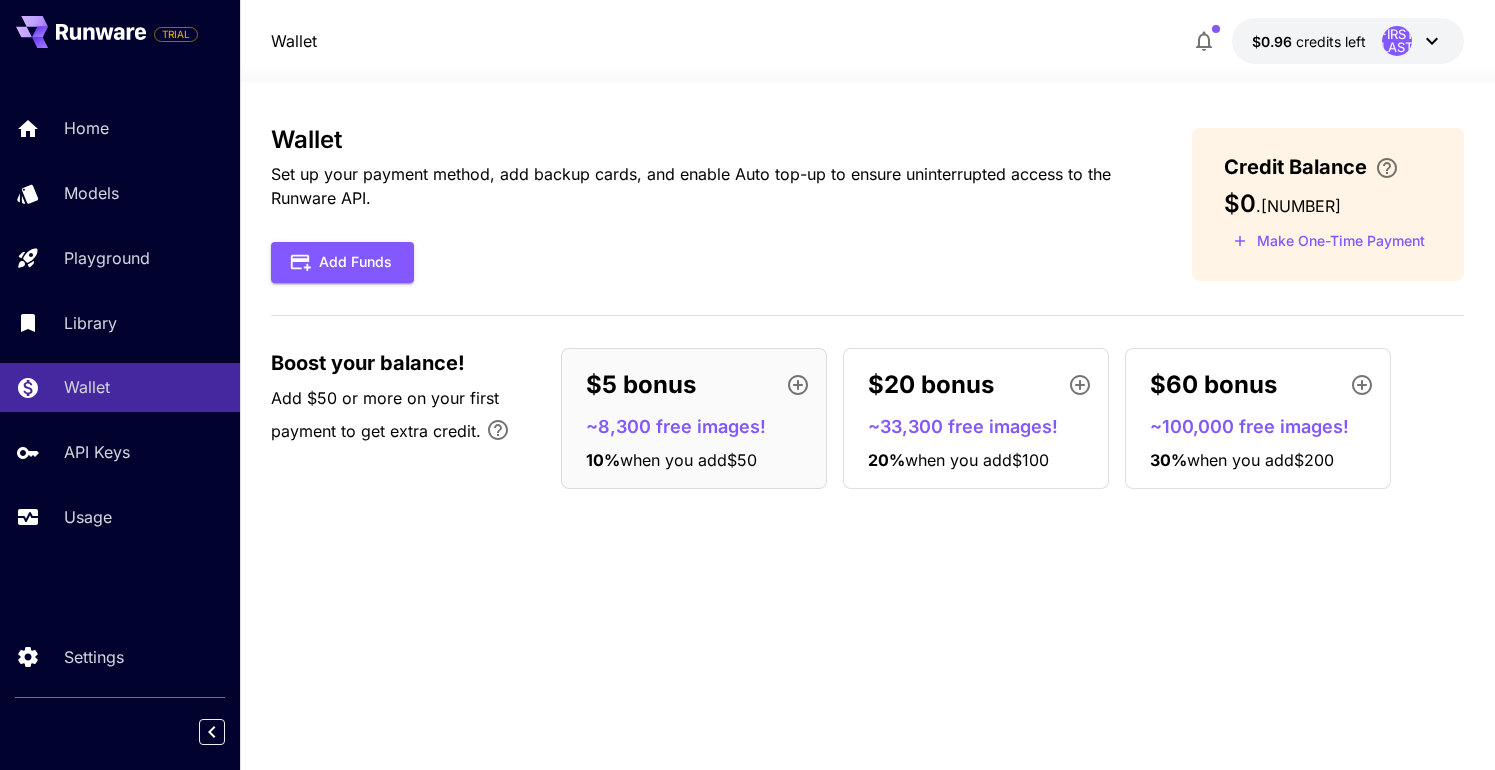 click on "Wallet Set up your payment method, add backup cards, and enable Auto top-up to ensure uninterrupted access to the Runware API. Add Funds Credit Balance $0 . [NUMBER] Make One-Time Payment Boost your balance! Add $50 or more on your first payment to get extra credit. $5 bonus ~8,300 free images!   10 %  when you add  $50 $20 bonus ~33,300 free images!   20 %  when you add  $100 $60 bonus ~100,000 free images!   30 %  when you add  $200" at bounding box center (867, 426) 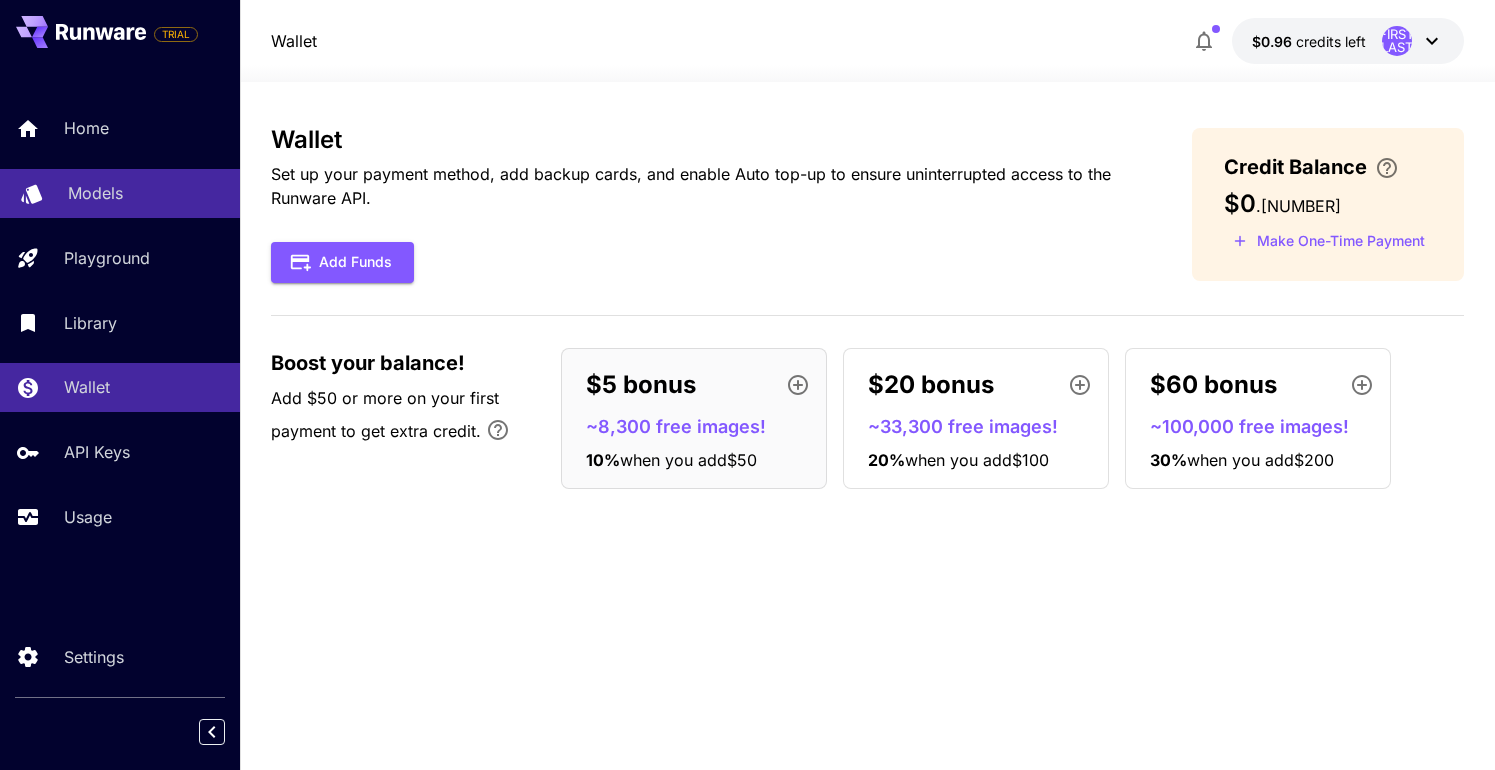 click on "Models" at bounding box center [95, 193] 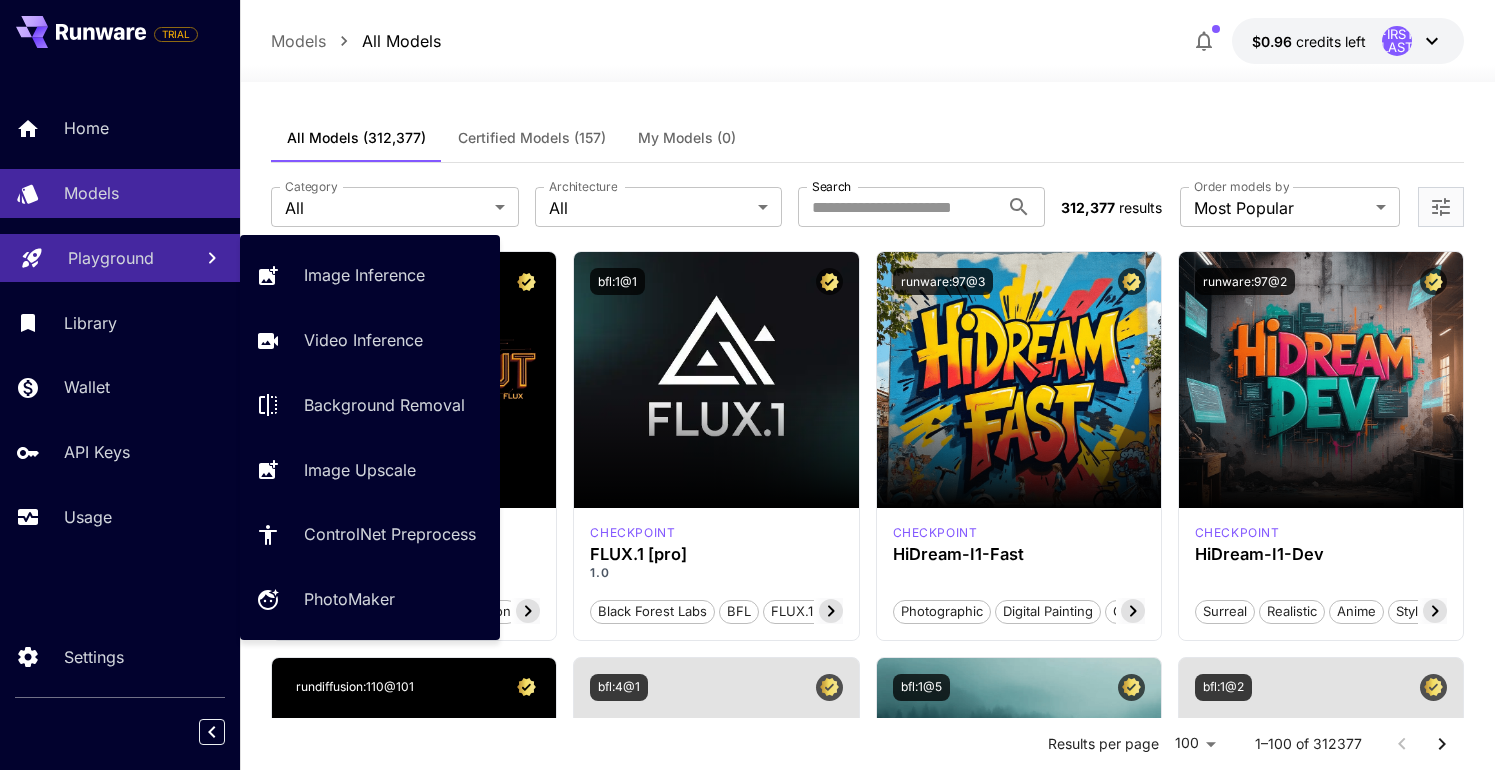 click on "Playground" at bounding box center (111, 258) 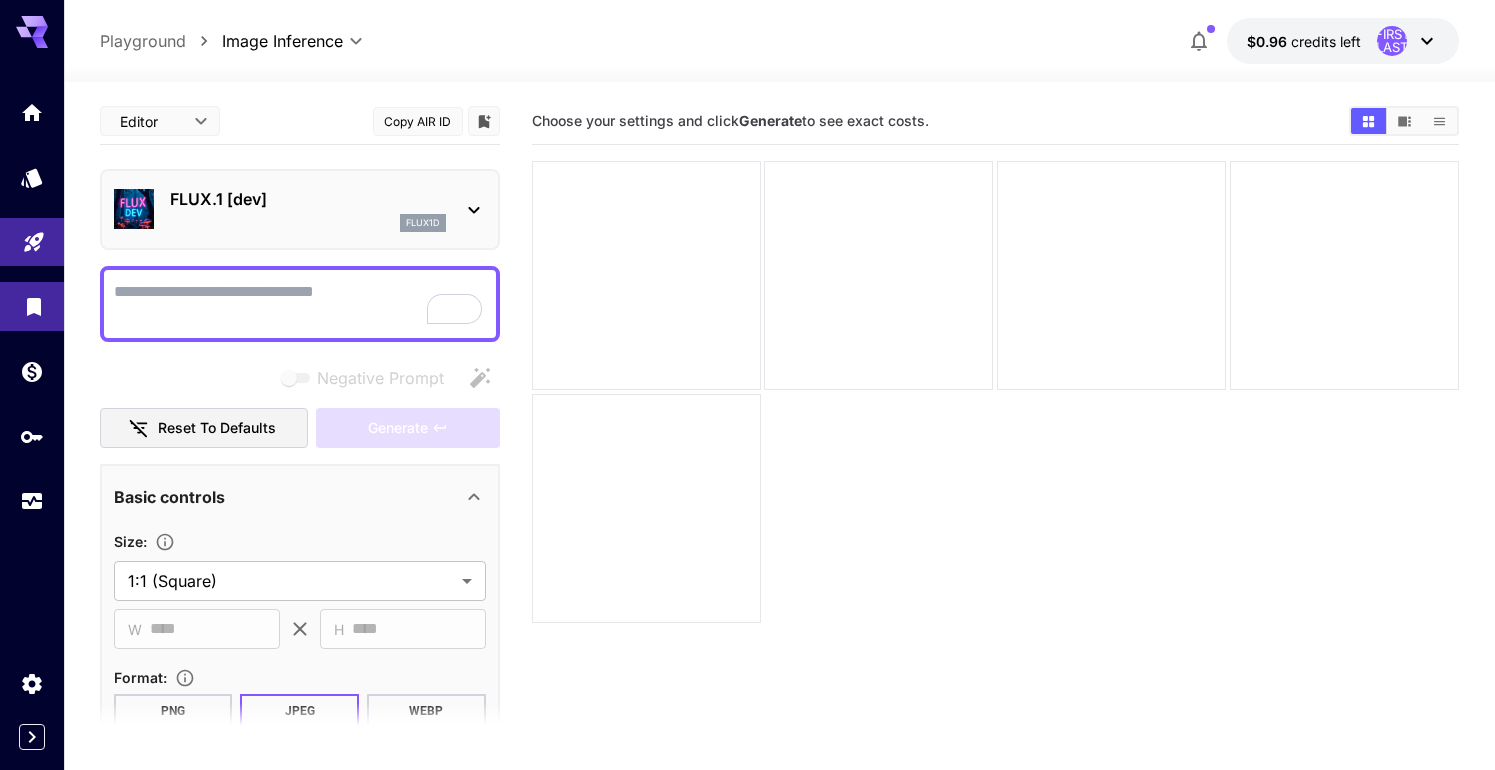 click at bounding box center [32, 306] 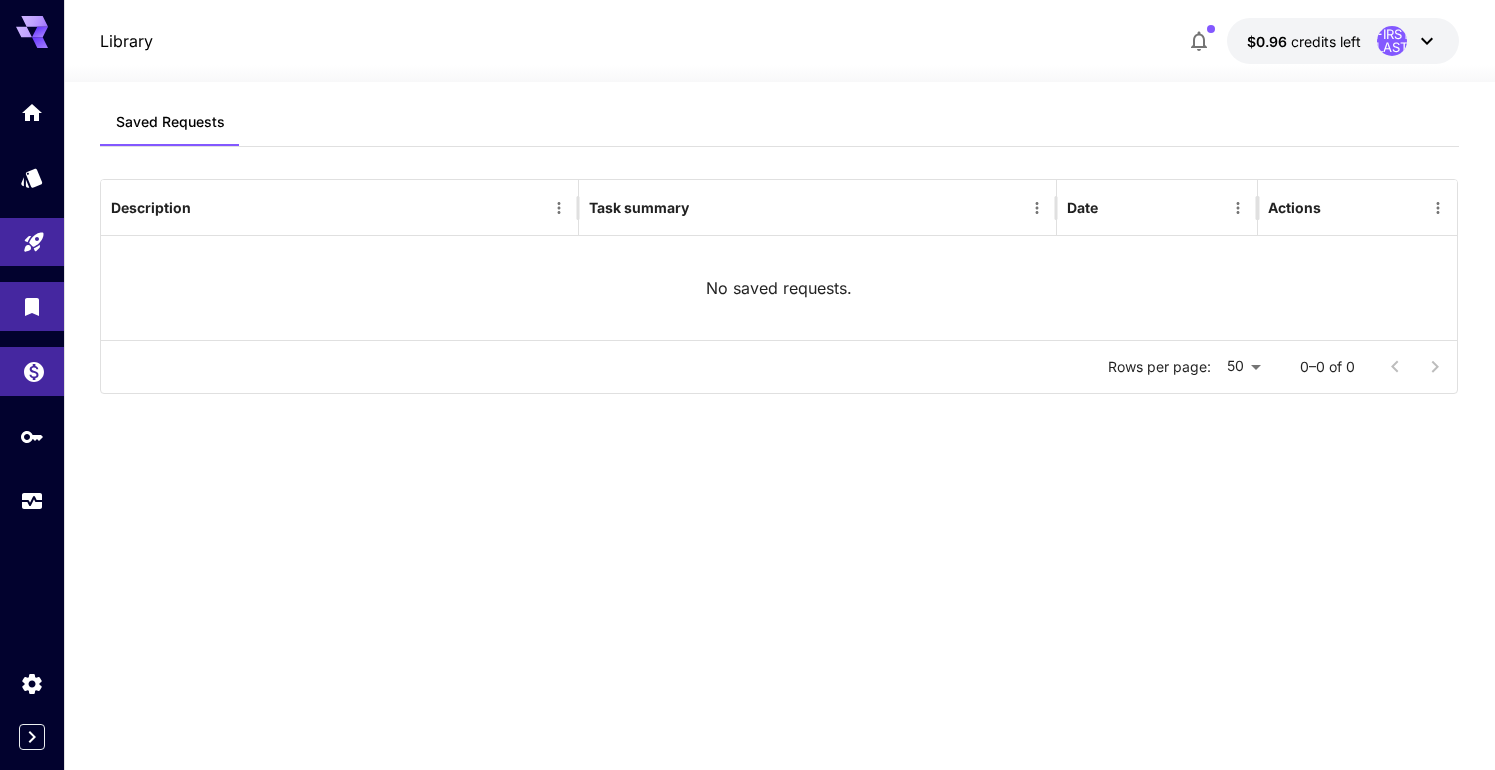 click at bounding box center (32, 371) 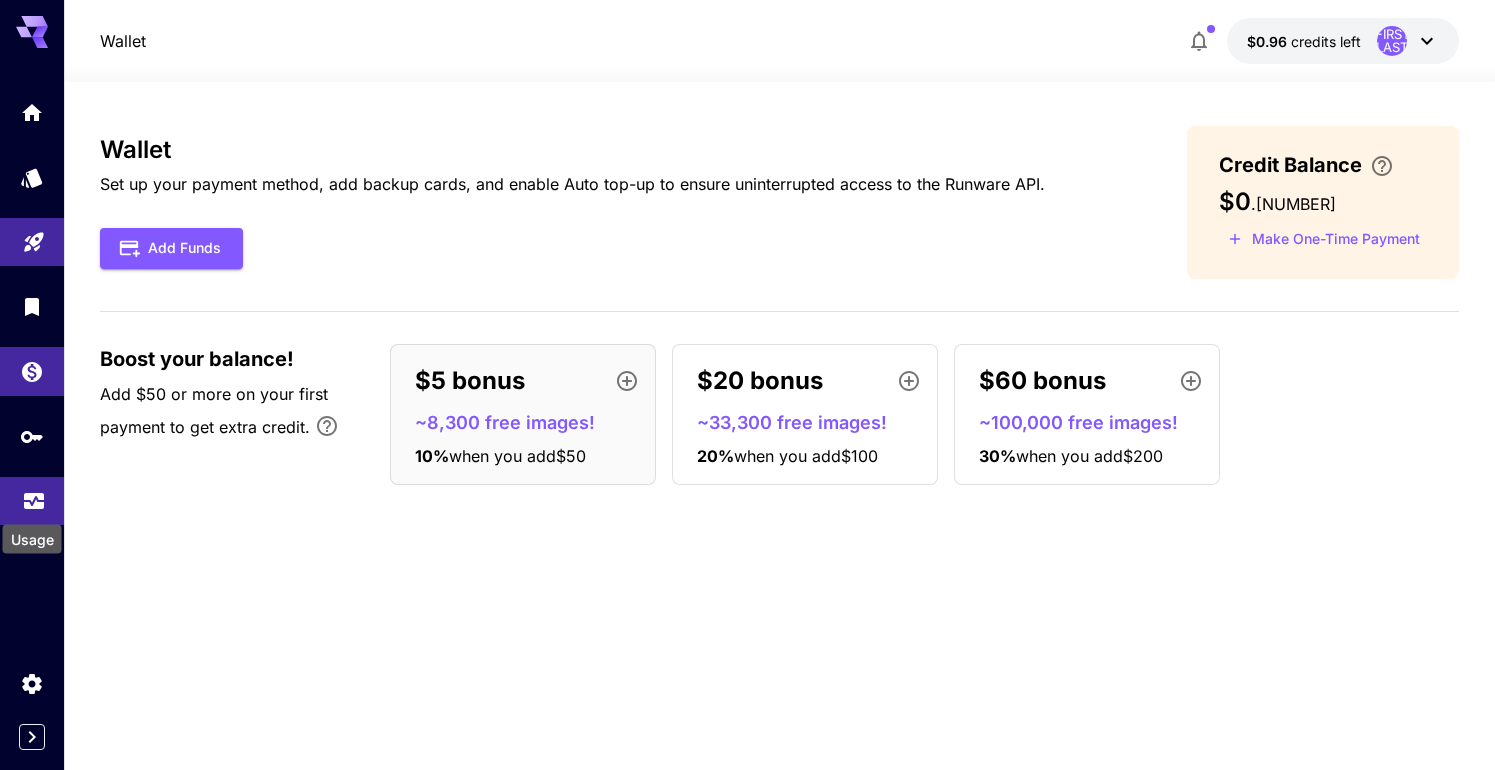 click 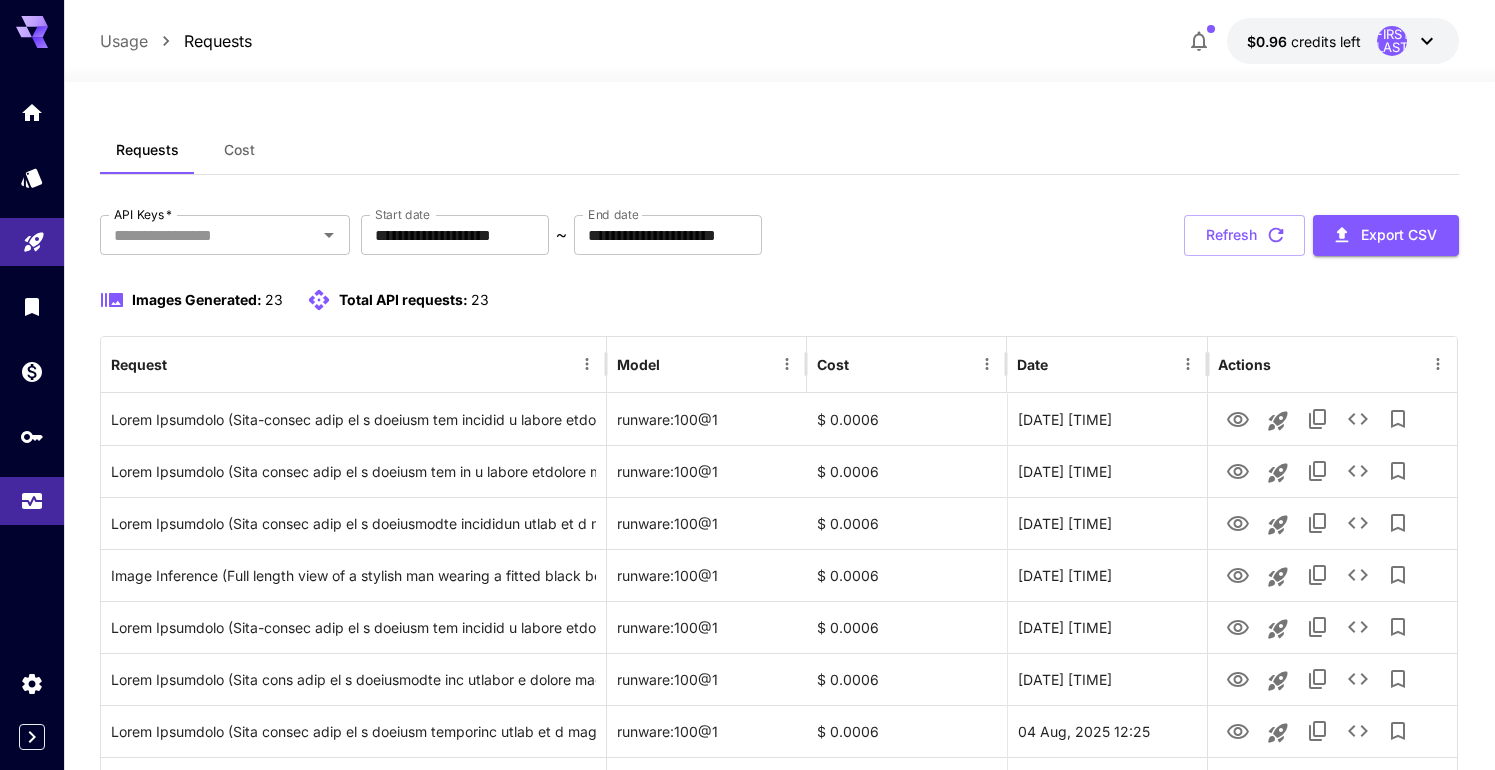 click on "**********" at bounding box center [779, 892] 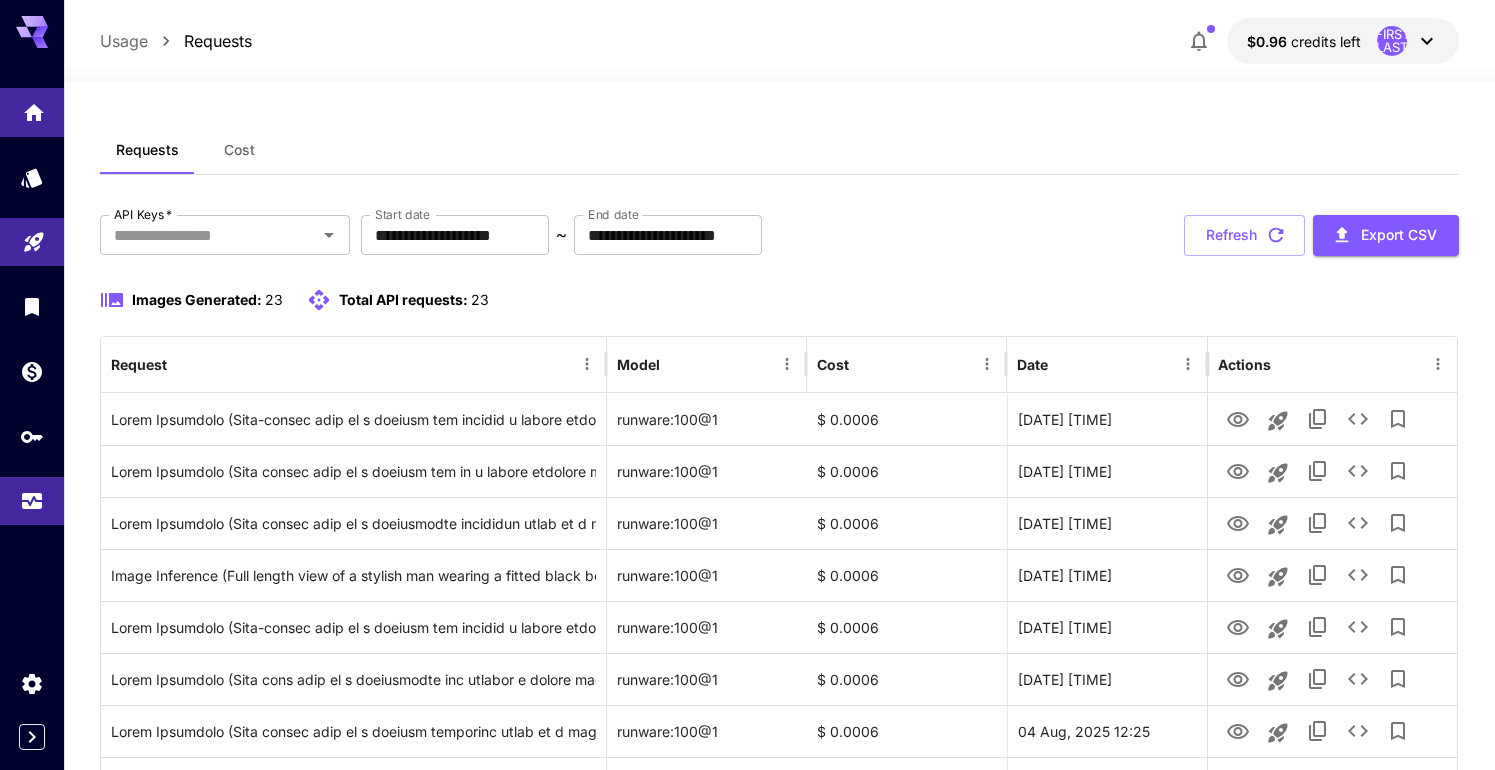 click at bounding box center [32, 112] 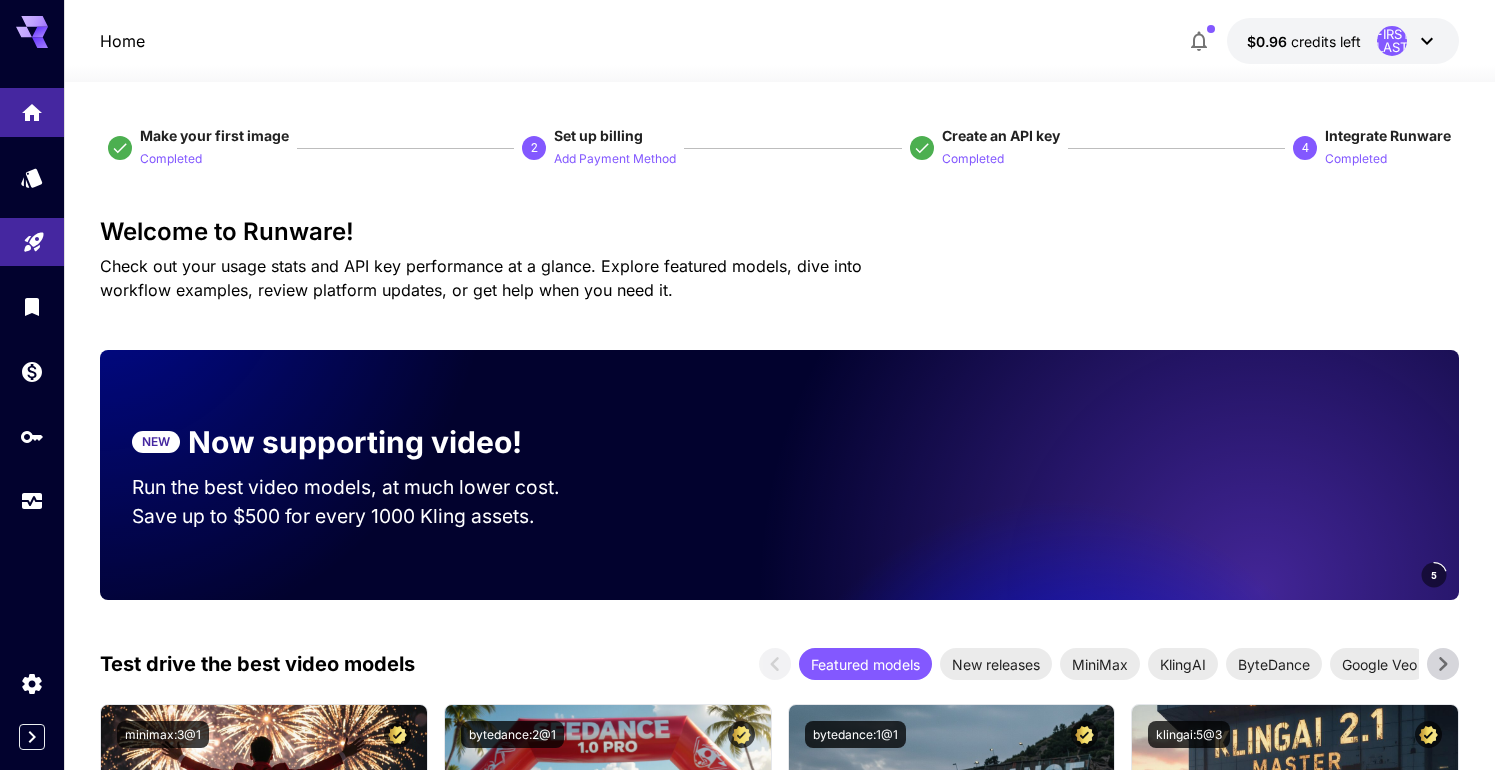 click on "Welcome to Runware!" at bounding box center [779, 232] 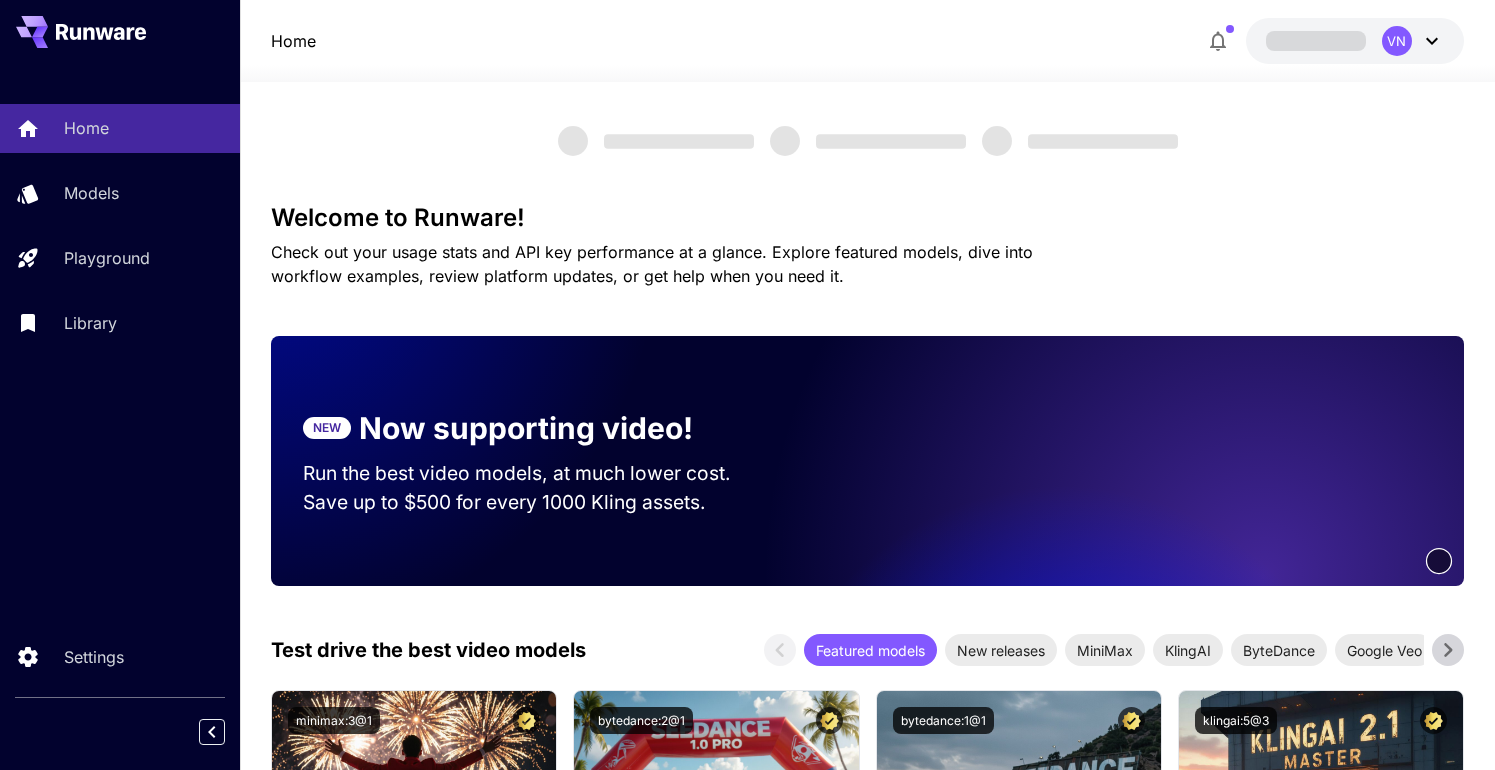 scroll, scrollTop: 0, scrollLeft: 0, axis: both 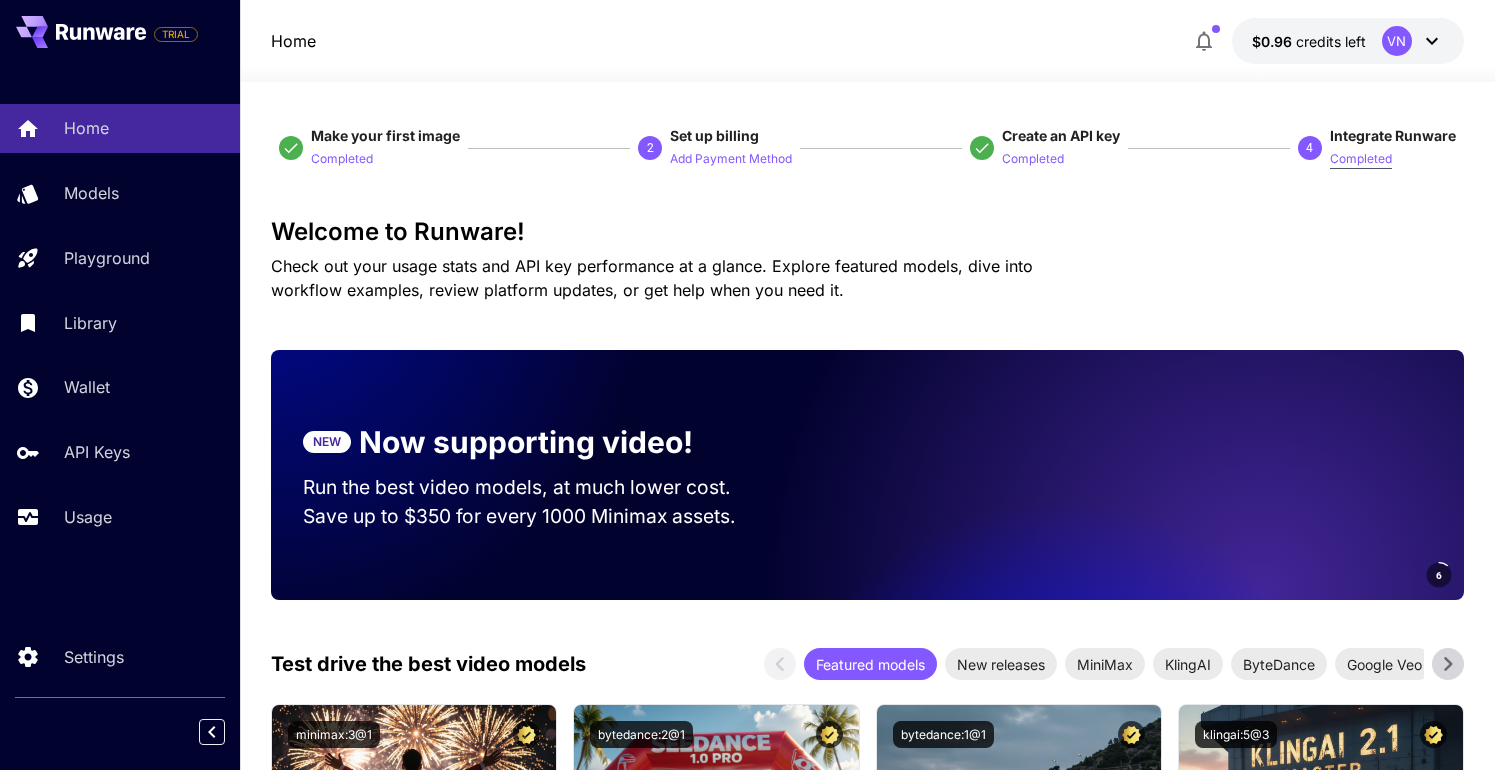 click on "Completed" at bounding box center [1361, 159] 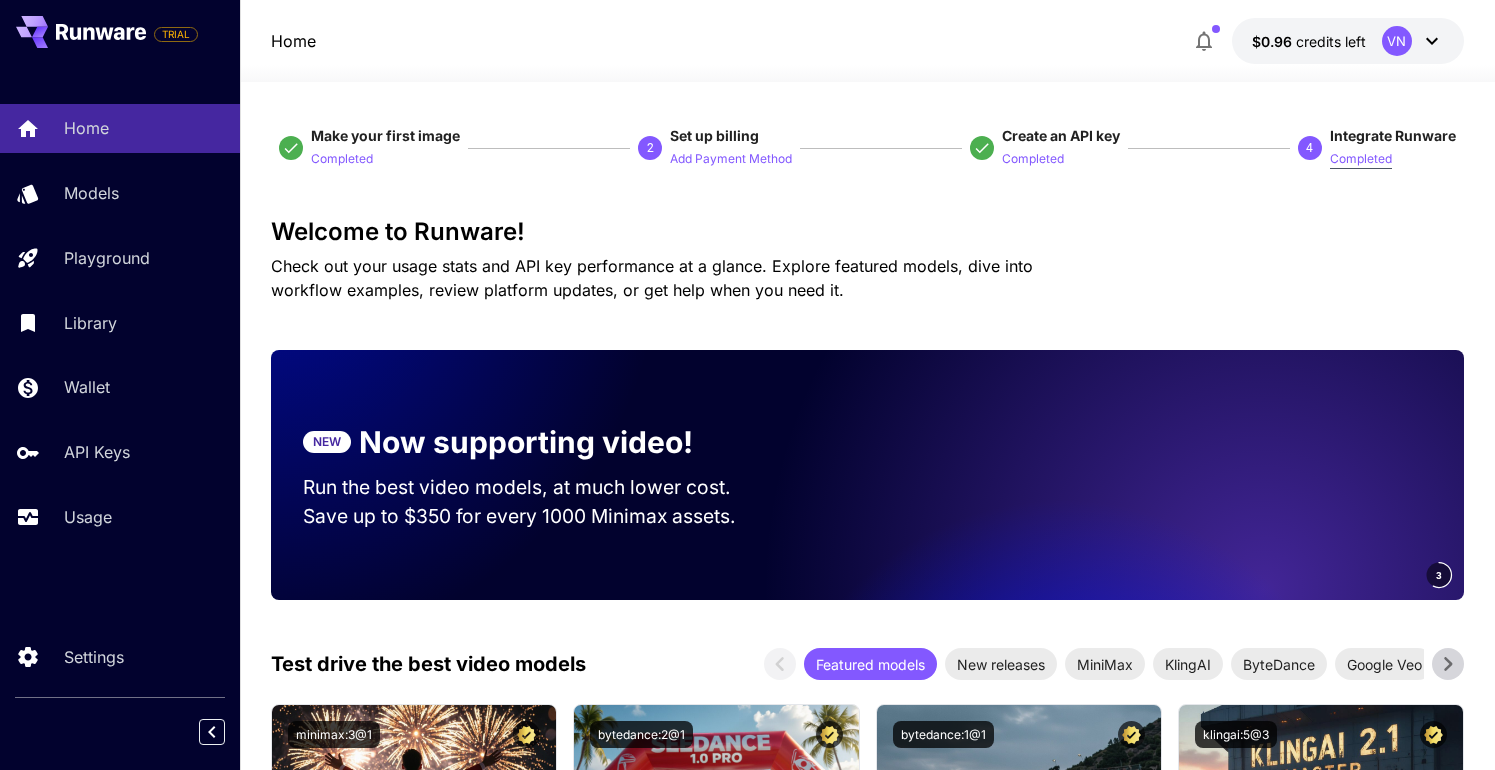 click on "Completed" at bounding box center [1361, 159] 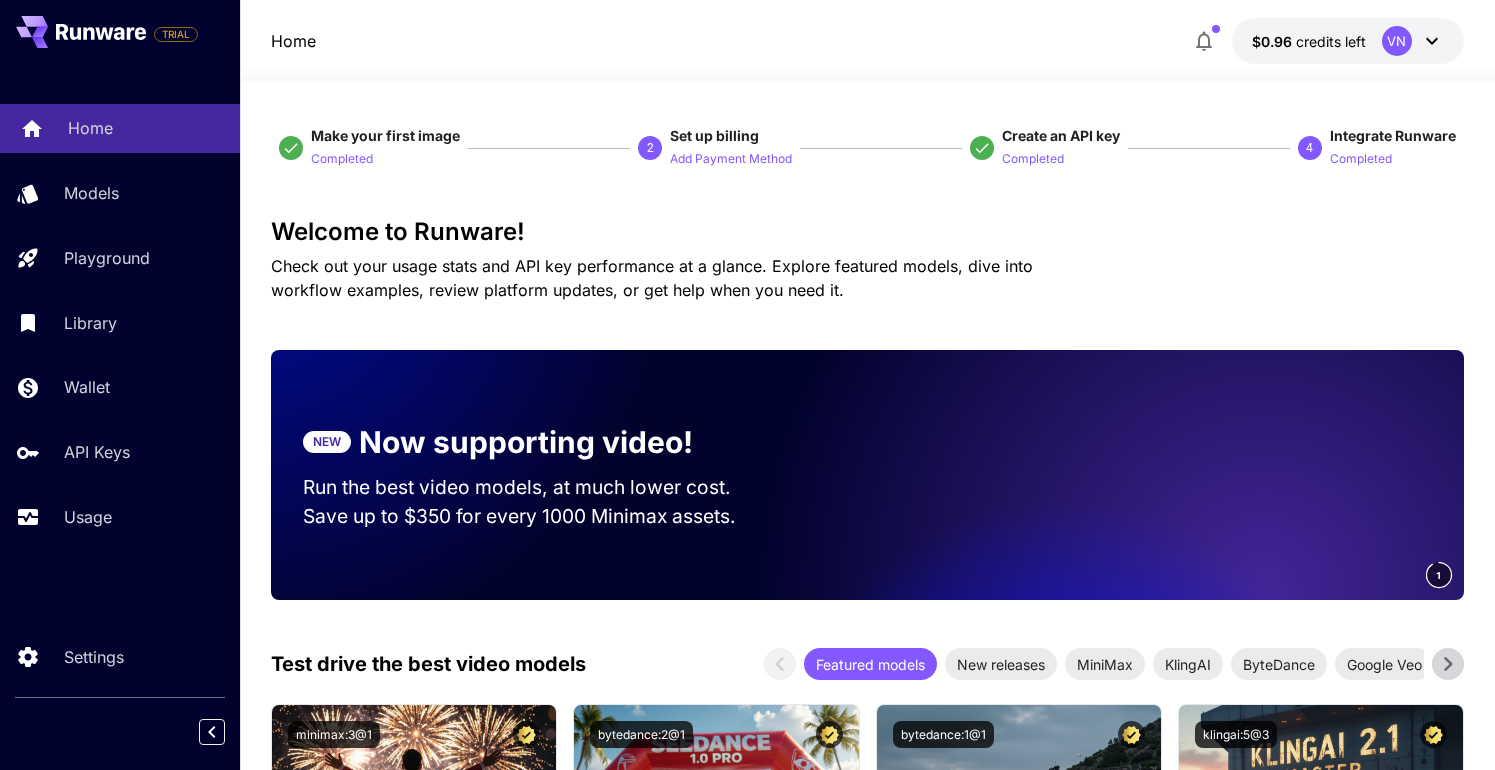 click on "Home" at bounding box center [146, 128] 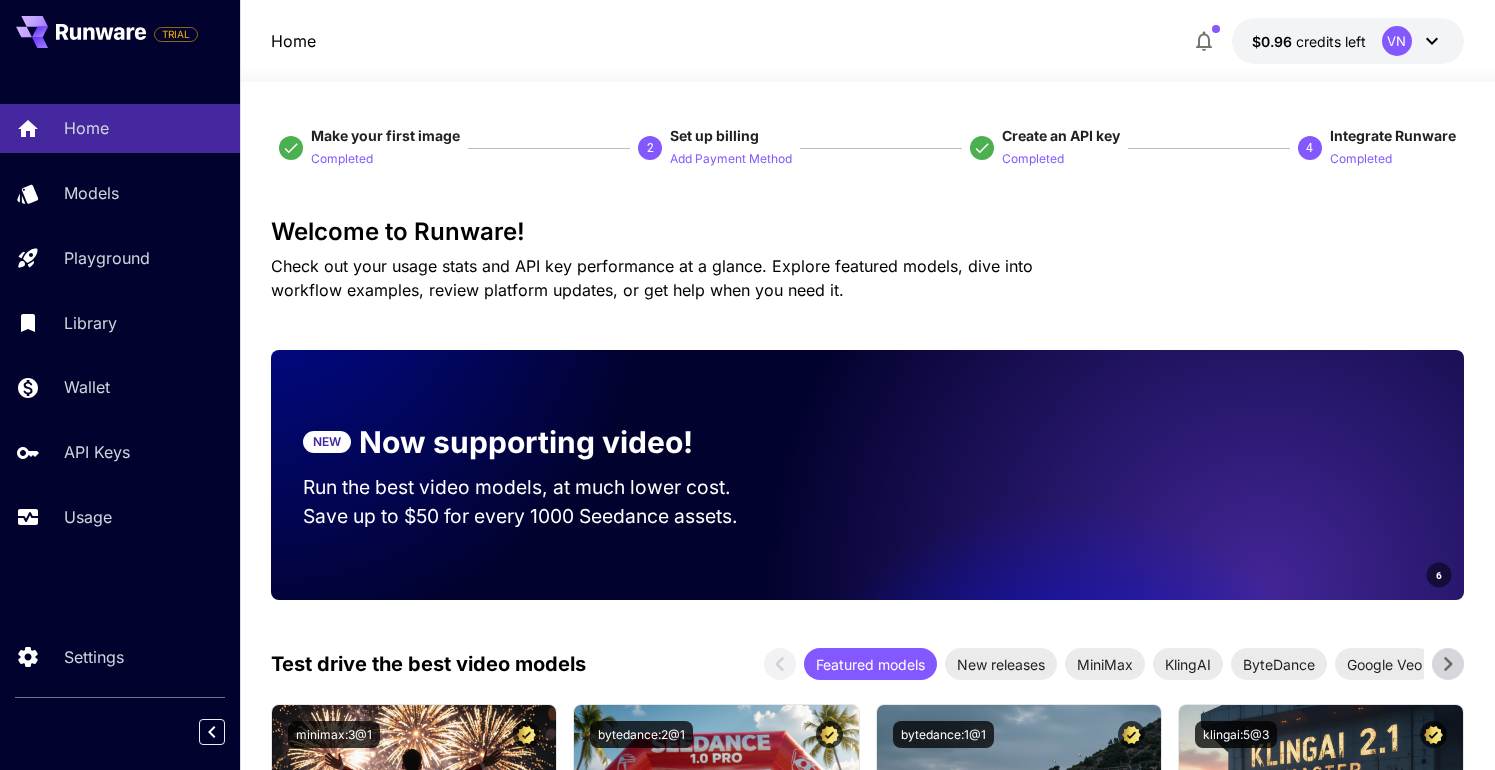 click on "Home $0.96    credits left  VN" at bounding box center [867, 41] 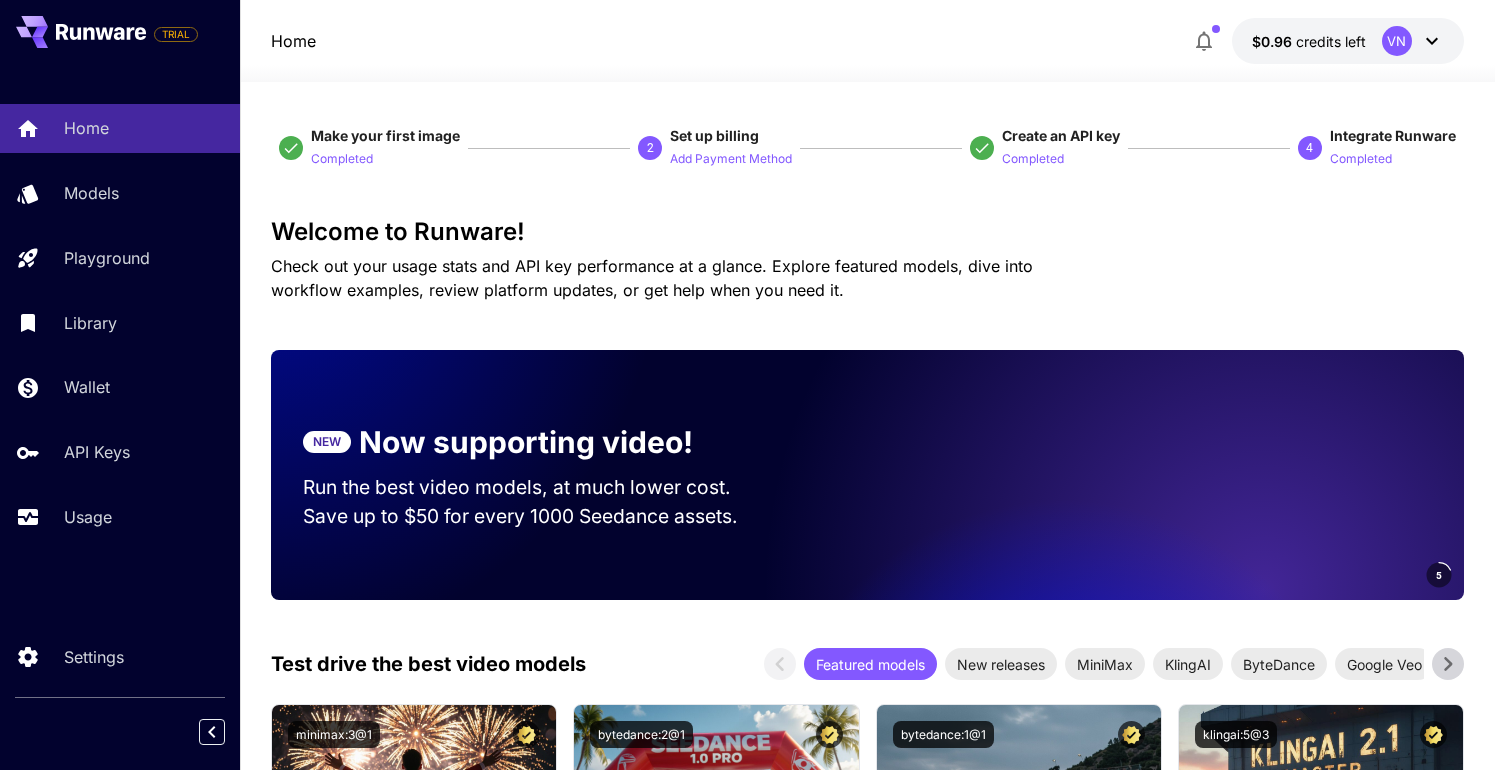 click on "Make your first image Completed 2 Set up billing Add Payment Method Create an API key Completed 4 Integrate Runware Completed Welcome to Runware! Check out your usage stats and API key performance at a glance. Explore featured models, dive into workflow examples, review platform updates, or get help when you need it. NEW Now supporting video! Run the best video models, at much lower cost. Save up to $50 for every 1000 Seedance assets. 5 Test drive the best video models Featured models New releases MiniMax KlingAI ByteDance Google Veo PixVerse Vidu Launch in Playground minimax:3@1                             MiniMax 02 Hailuo Most polished and dynamic model with vibrant, theatrical visuals and fluid motion. Ideal for viral content and commercial-style footage. Launch in Playground bytedance:2@1                             Seedance 1.0 Pro Advanced video model that creates smooth, high-quality 1080p clips up to 10 seconds long. Great for dynamic scenes, clean motion, and strong consistency across shots." at bounding box center (867, 3275) 